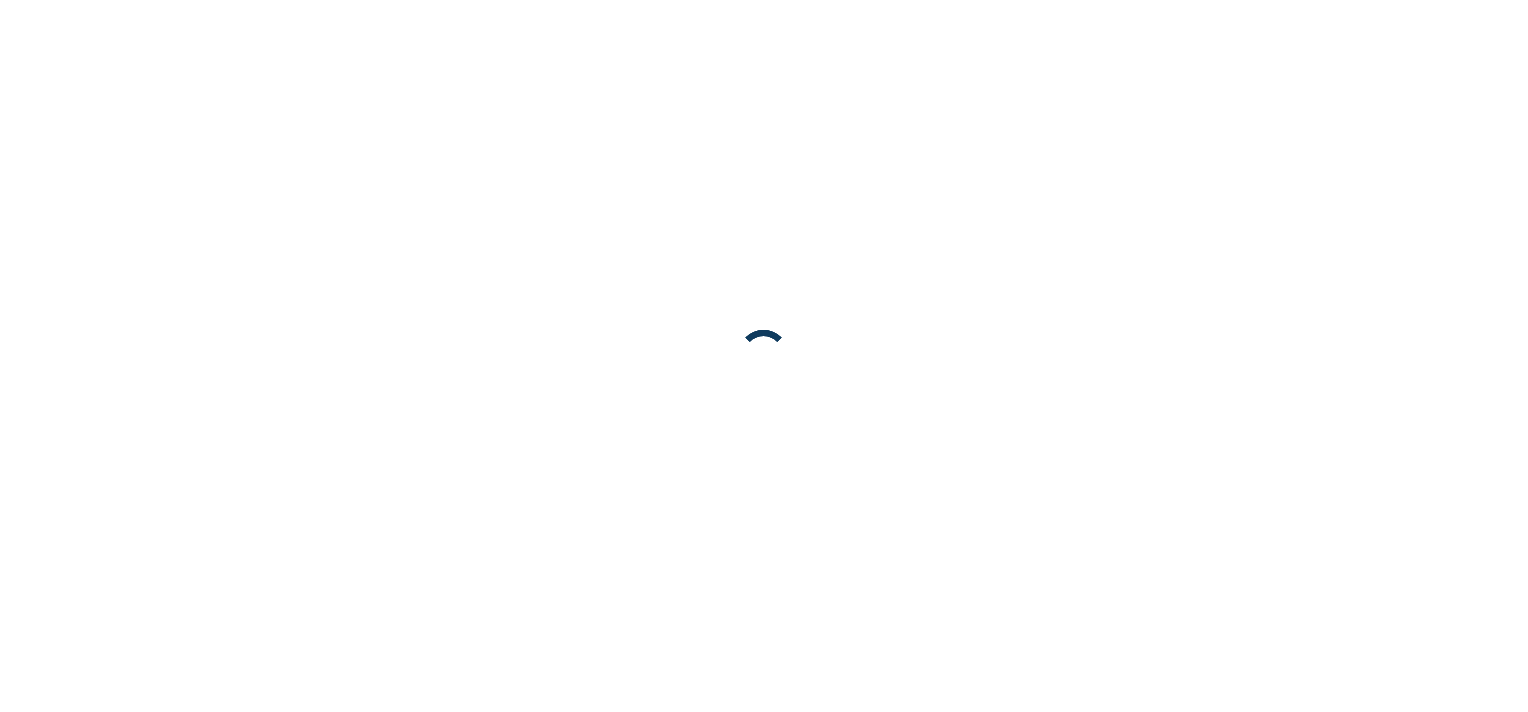 scroll, scrollTop: 0, scrollLeft: 0, axis: both 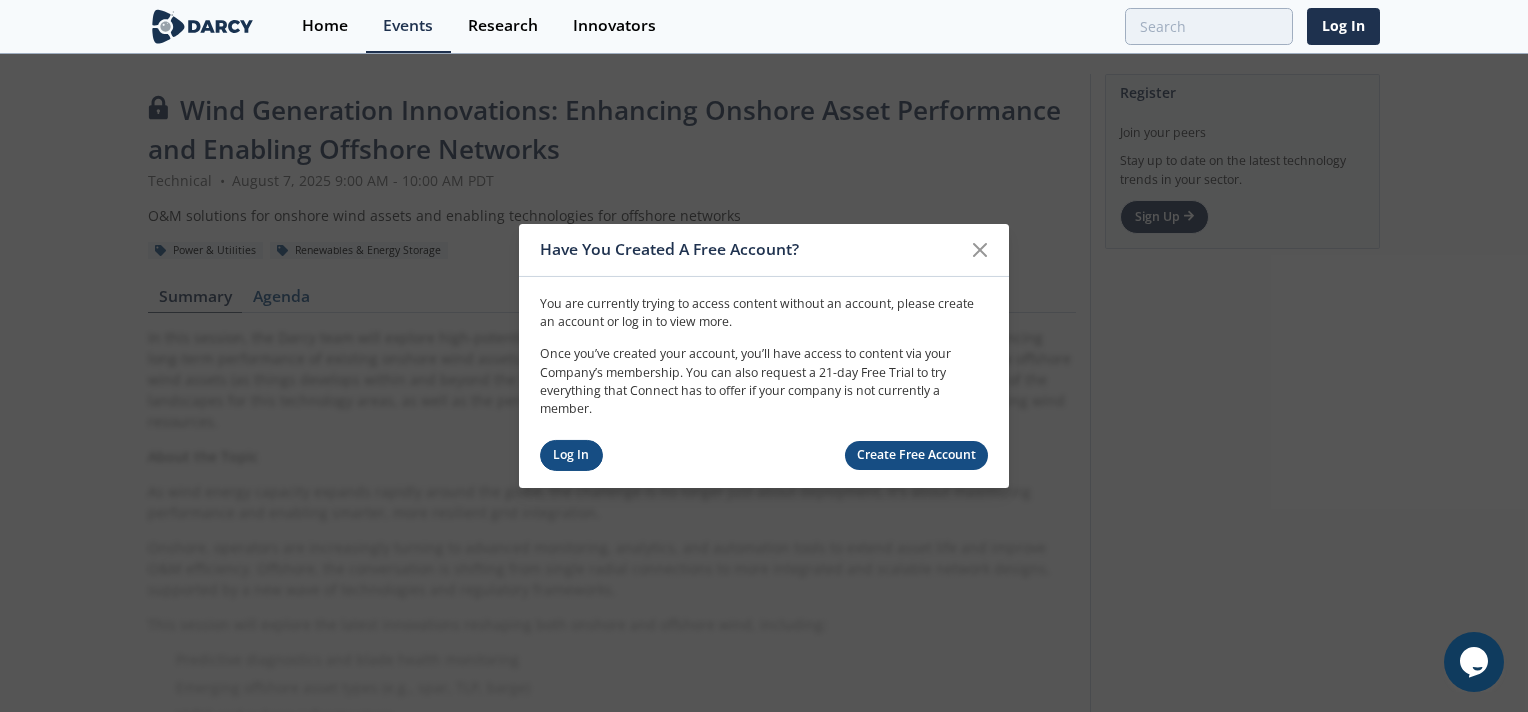 click on "Log In" at bounding box center (571, 455) 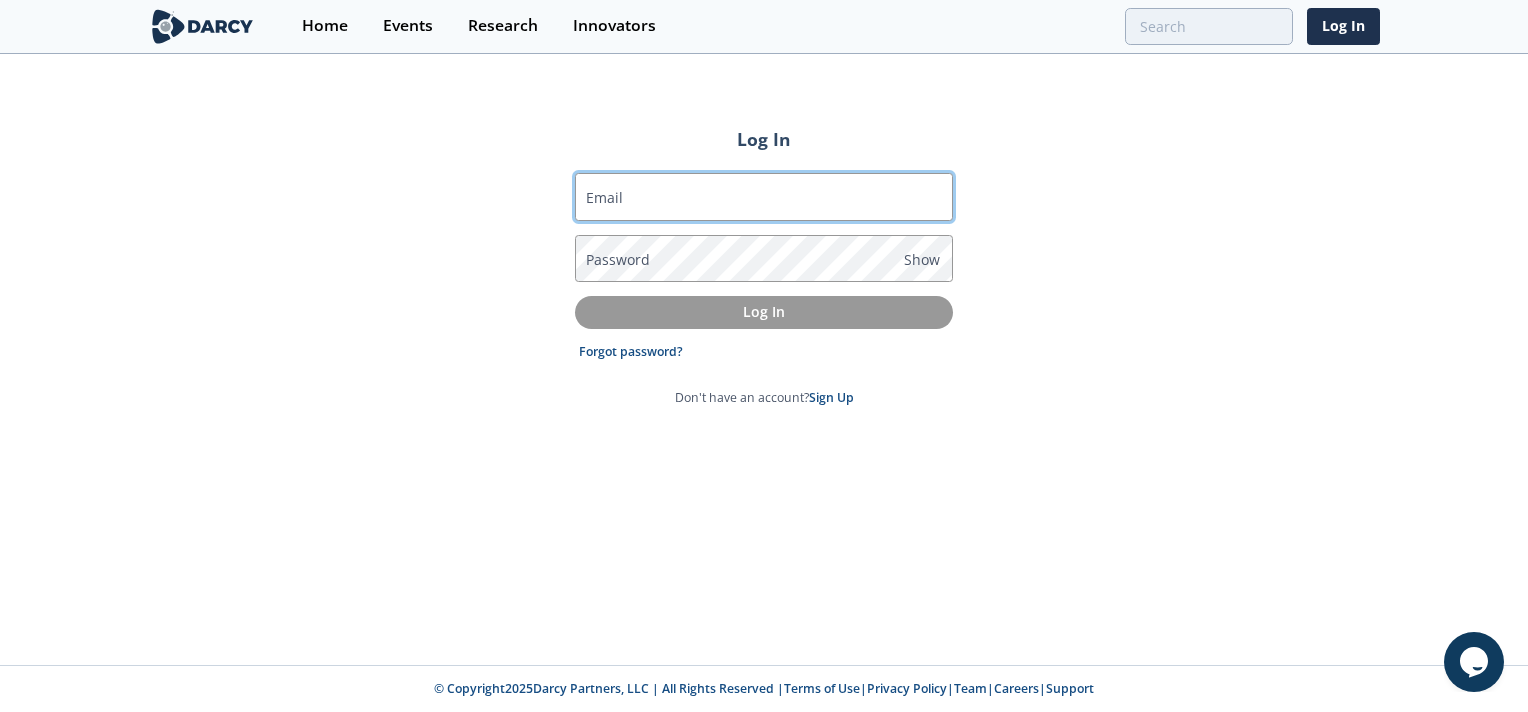 click on "Email" at bounding box center [764, 197] 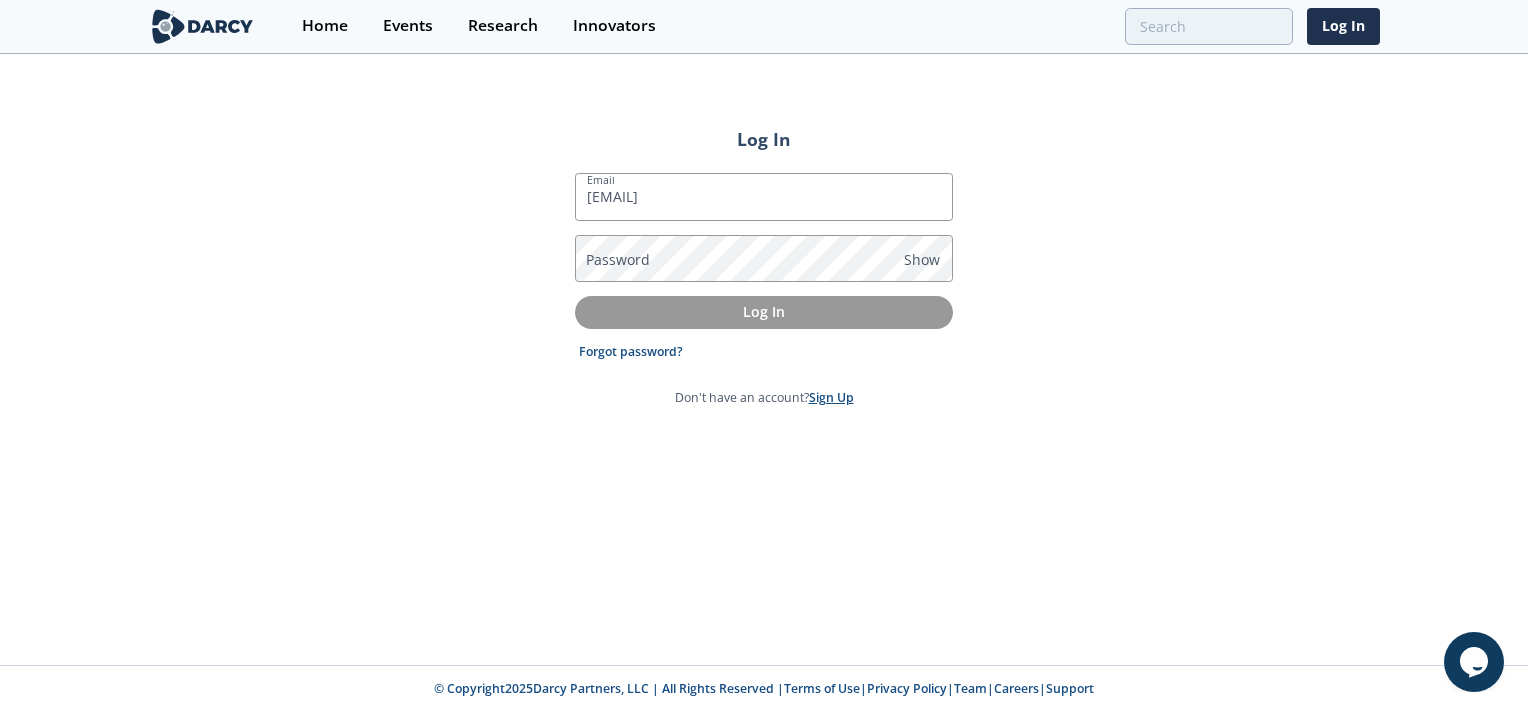 click on "Sign Up" at bounding box center [831, 397] 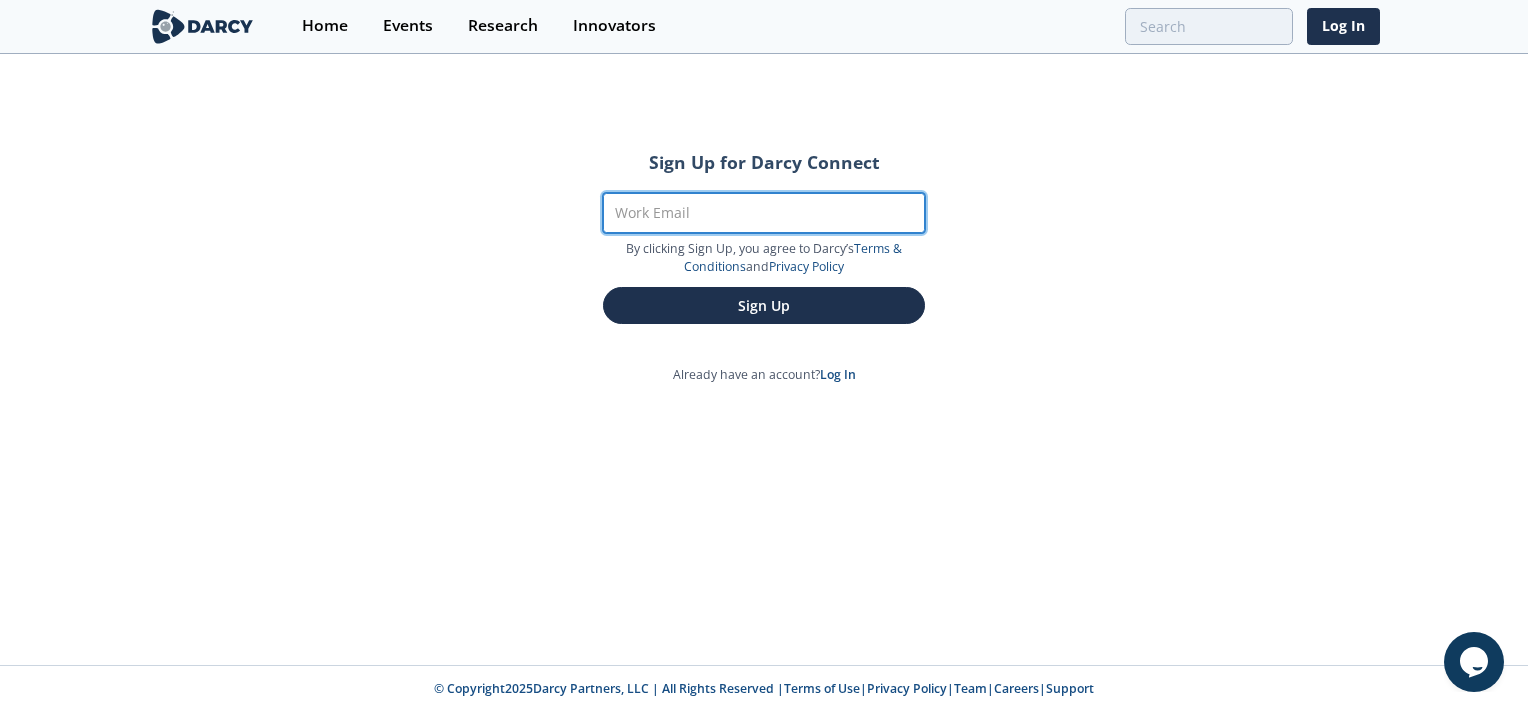 click on "Work Email" at bounding box center (764, 213) 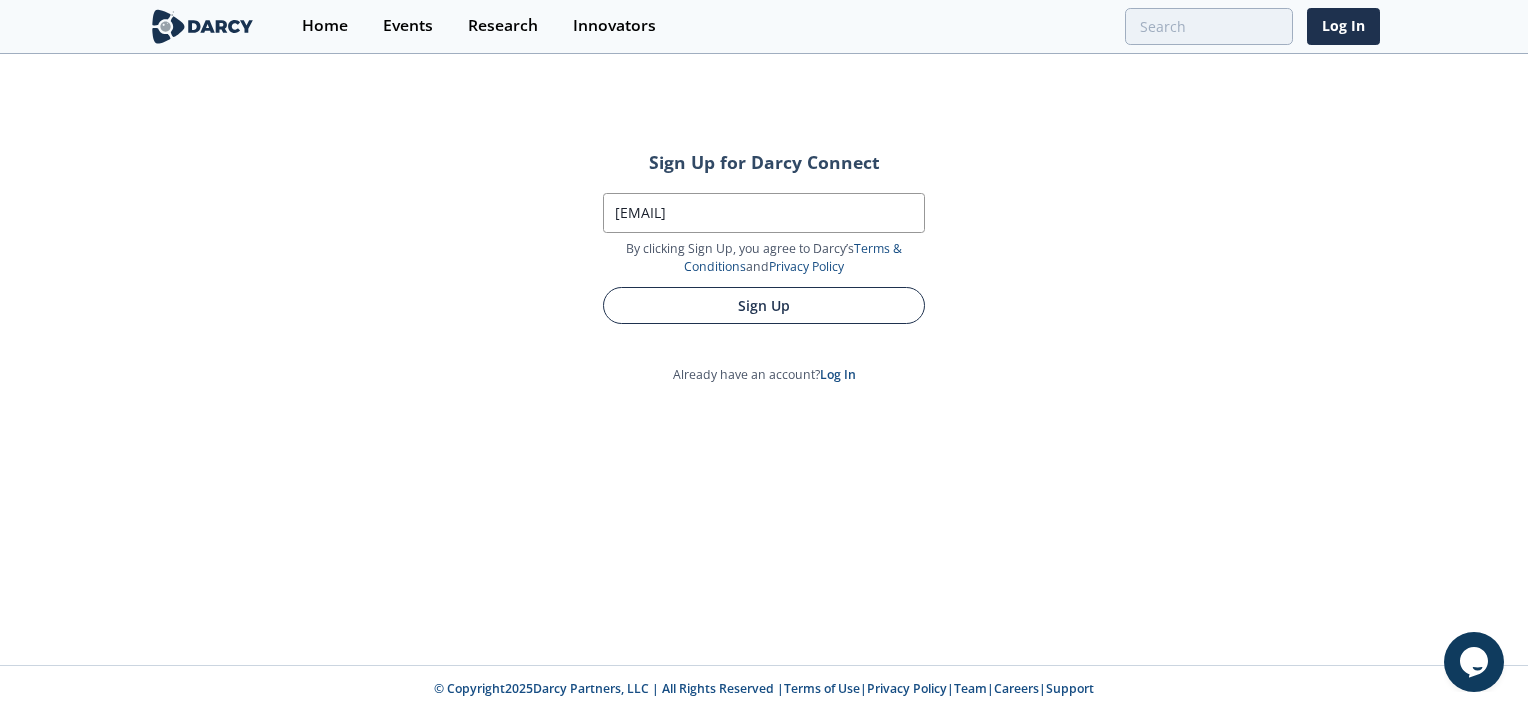 click on "Sign Up" at bounding box center (764, 305) 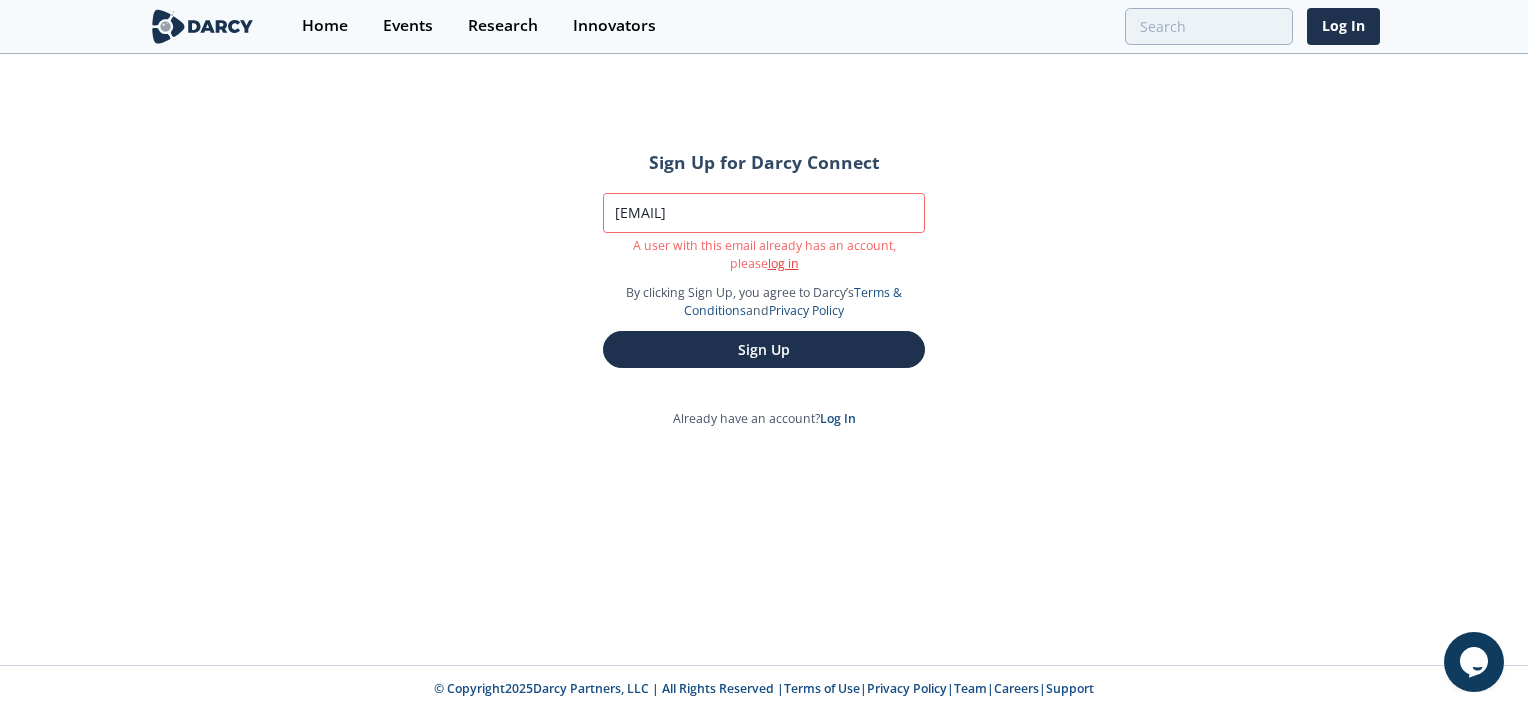 click on "log in" at bounding box center (783, 263) 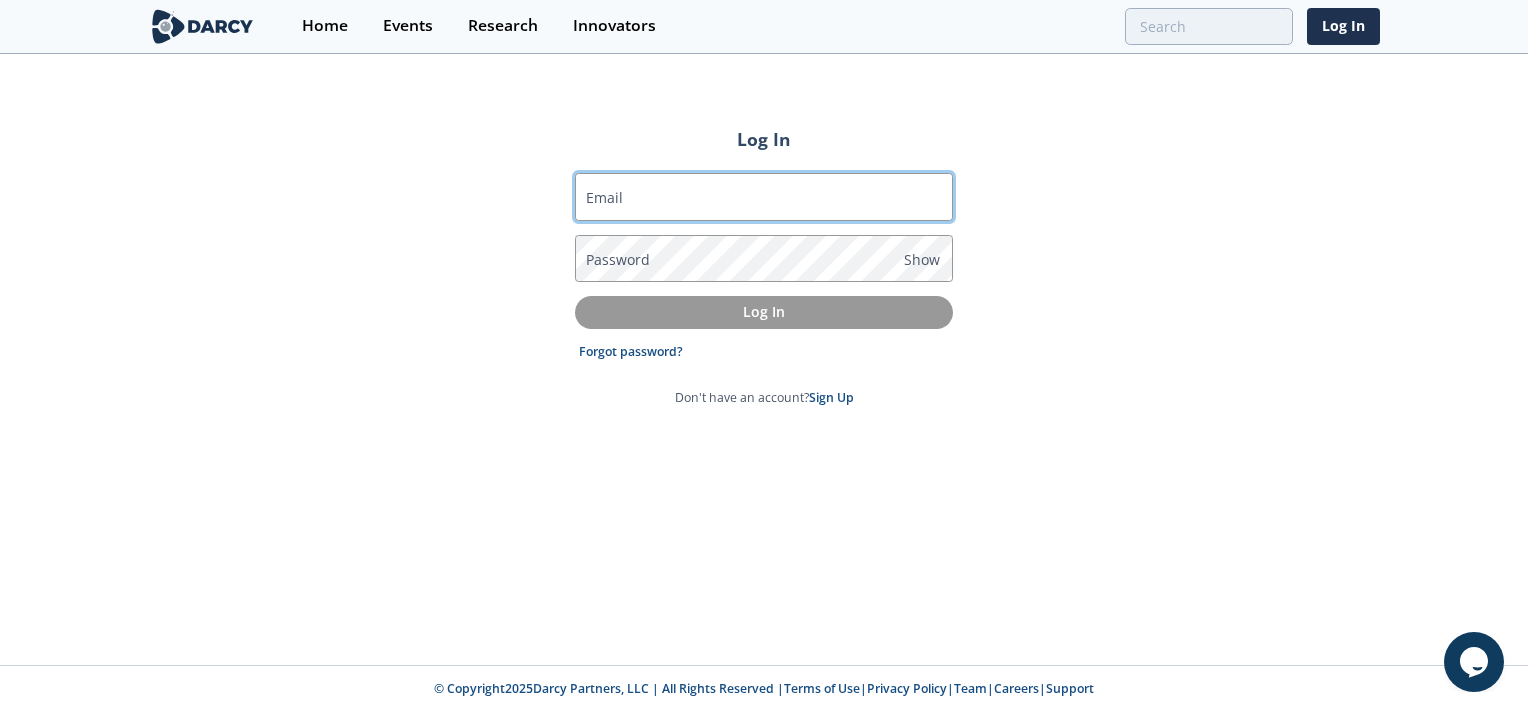 click on "Email" at bounding box center (764, 197) 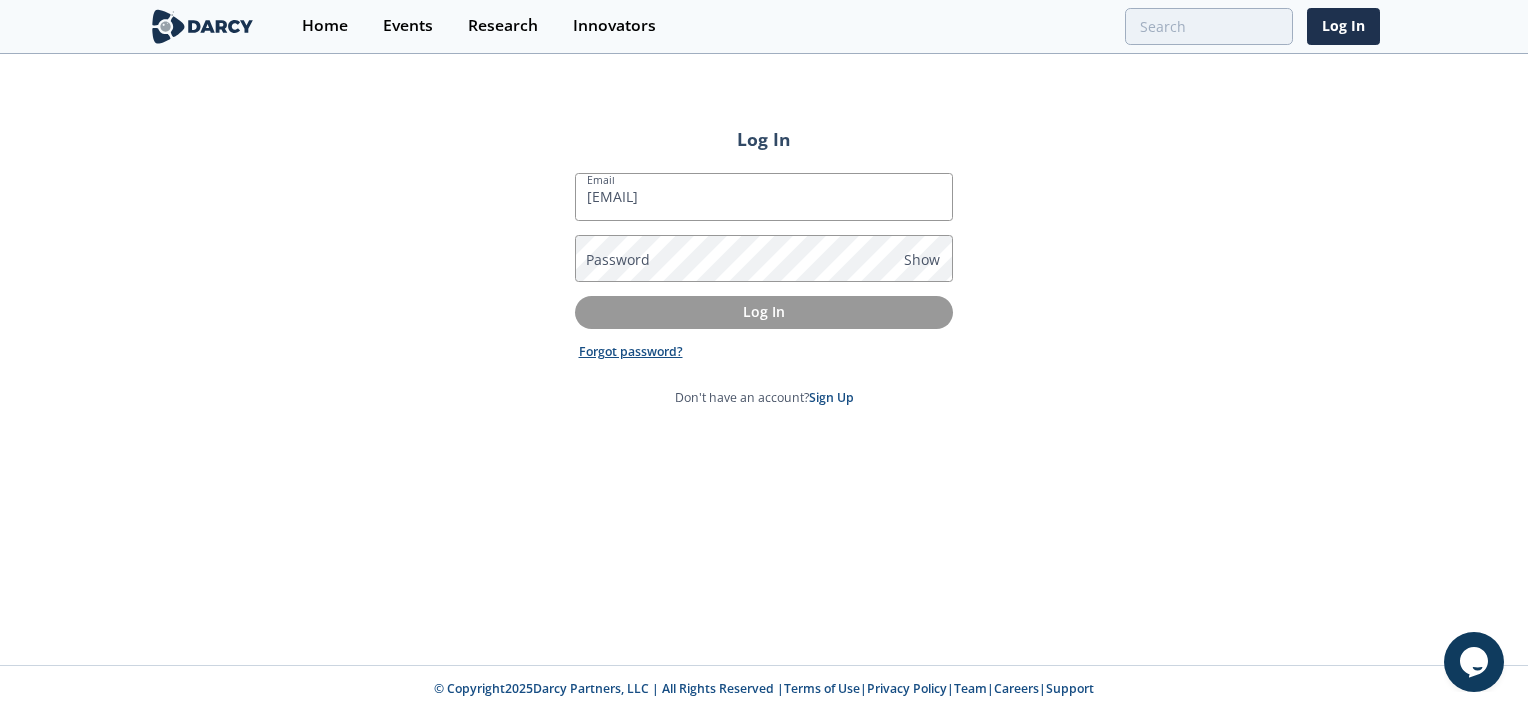 click on "Forgot password?" at bounding box center [631, 352] 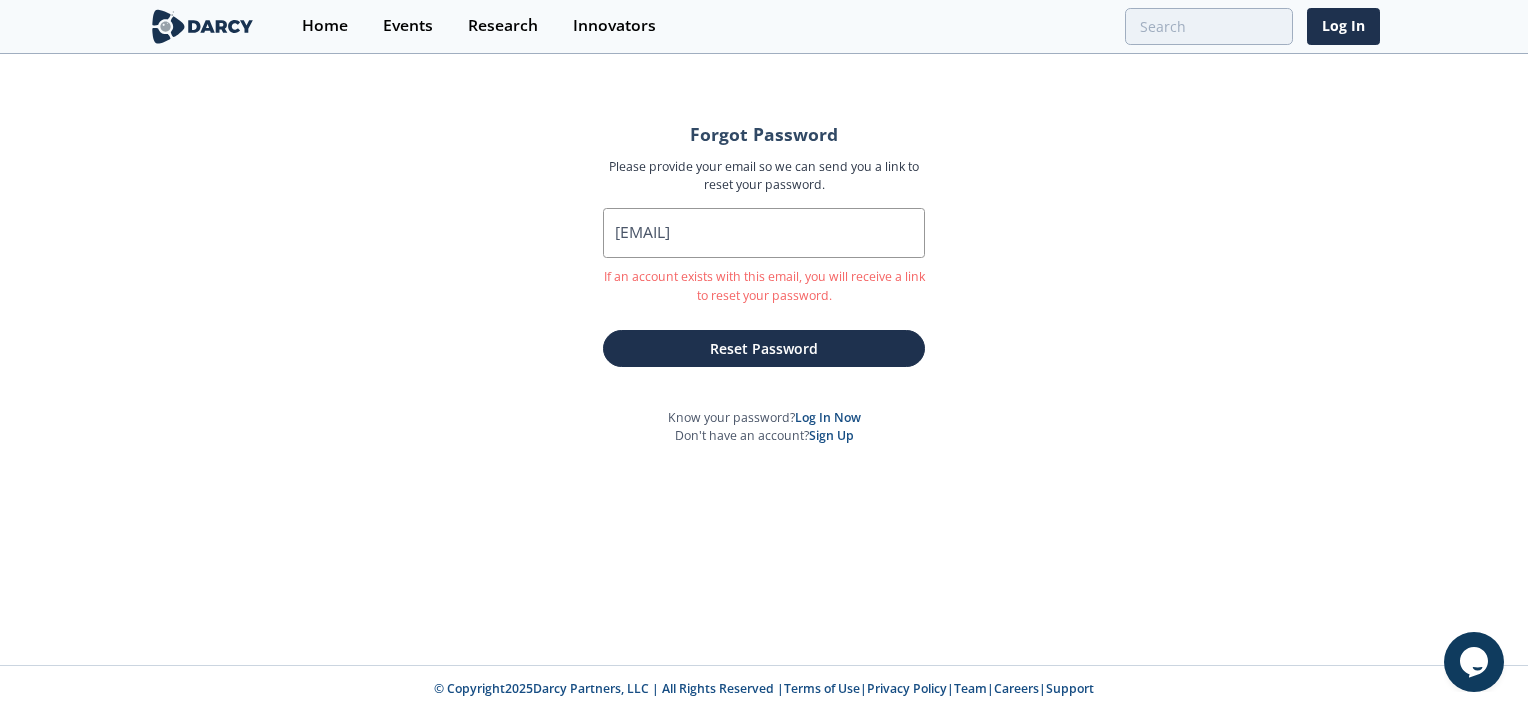 click on "Reset Password" at bounding box center [764, 348] 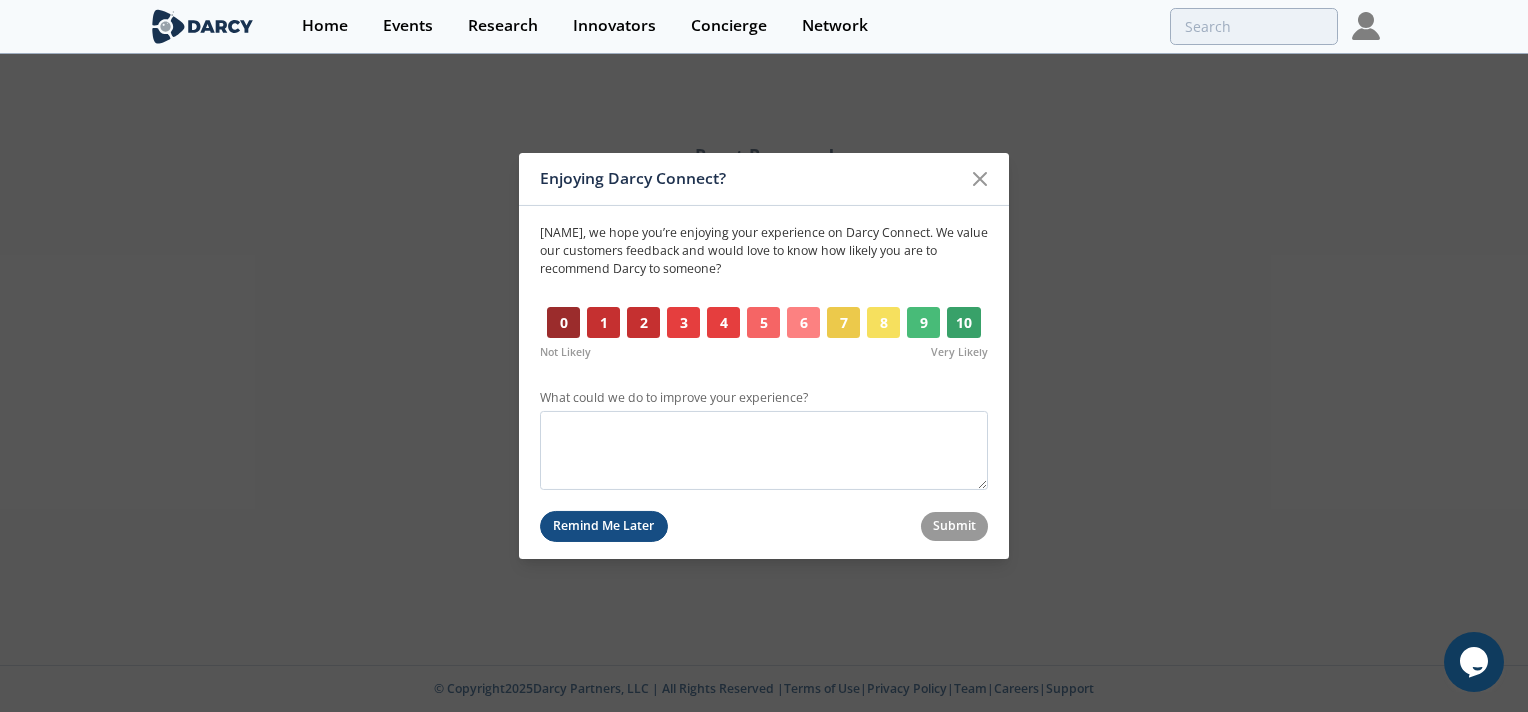 click on "Remind Me Later" at bounding box center [604, 526] 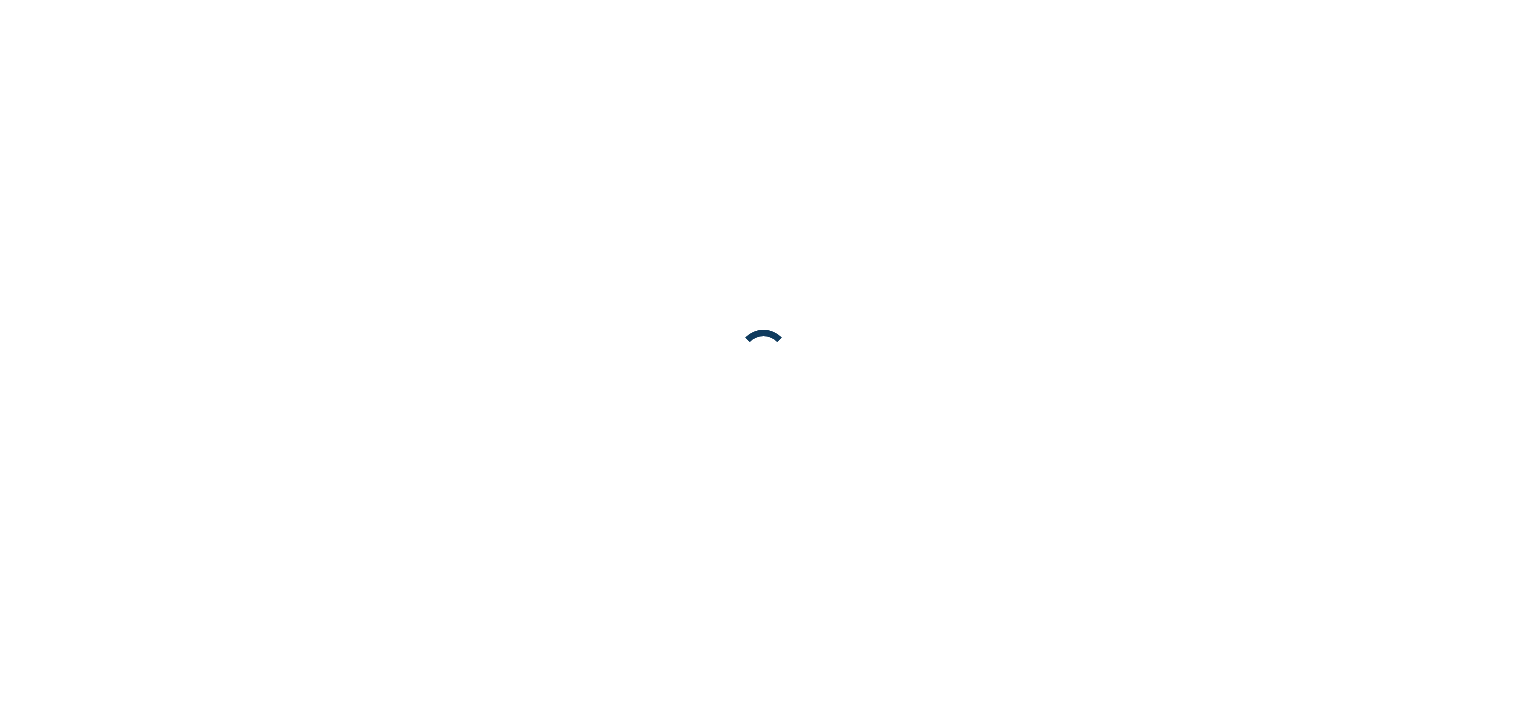 scroll, scrollTop: 0, scrollLeft: 0, axis: both 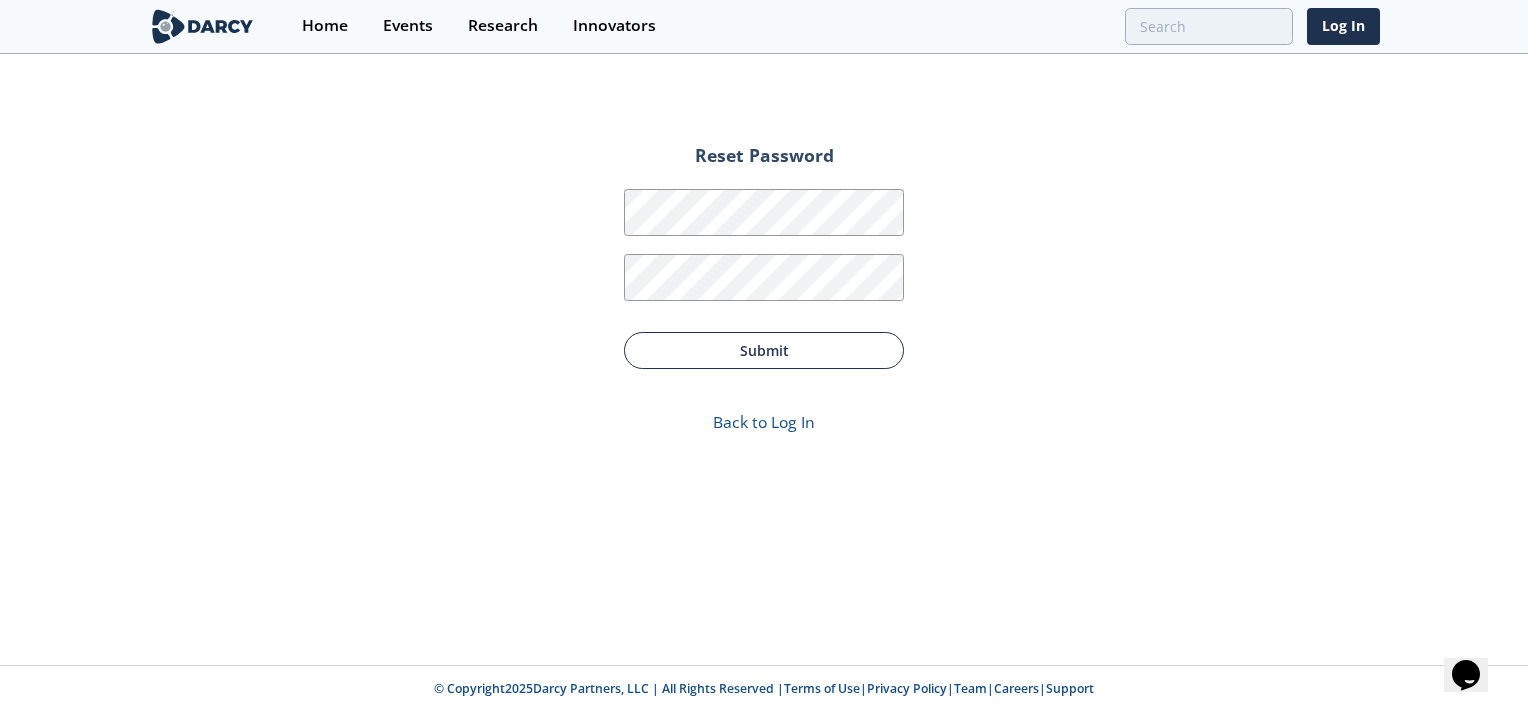 click on "Submit" at bounding box center [764, 350] 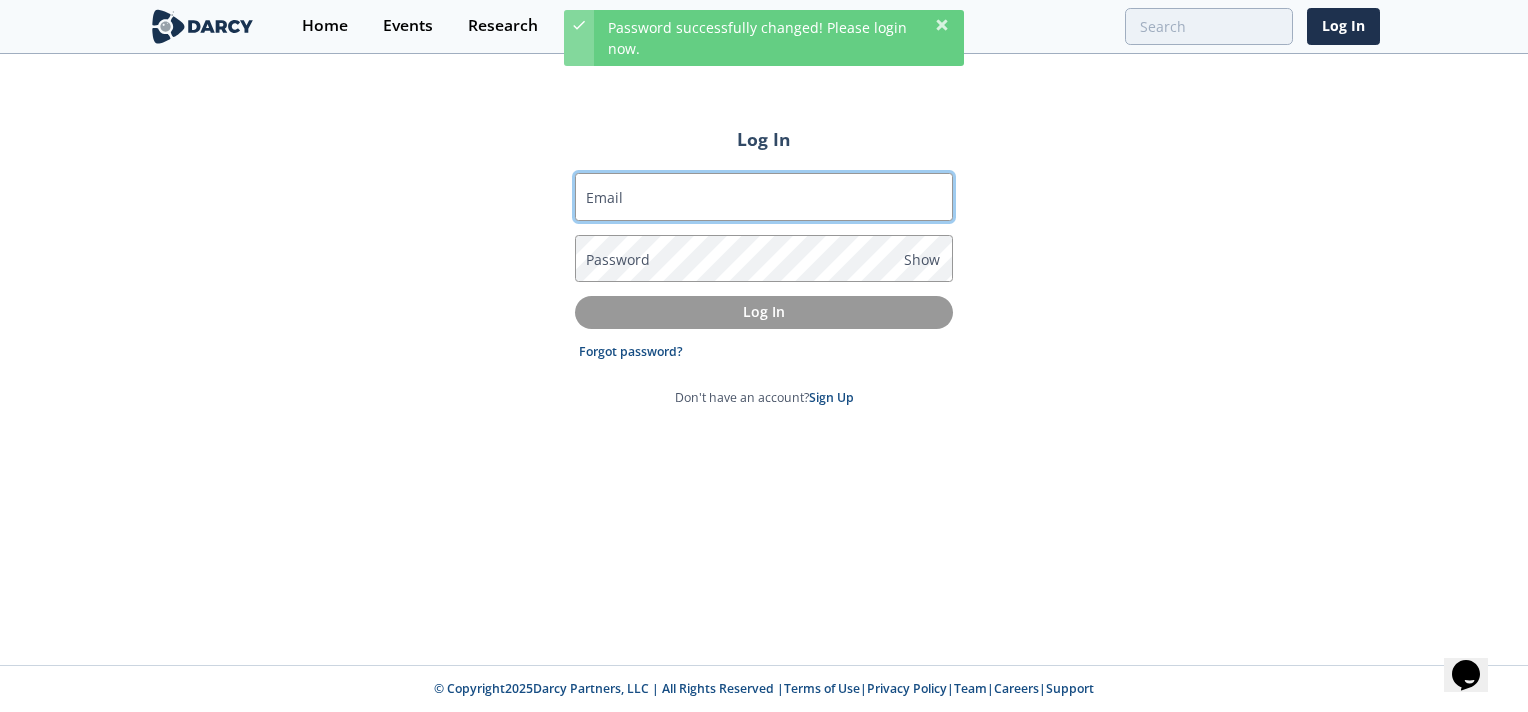 click on "Email" at bounding box center [764, 197] 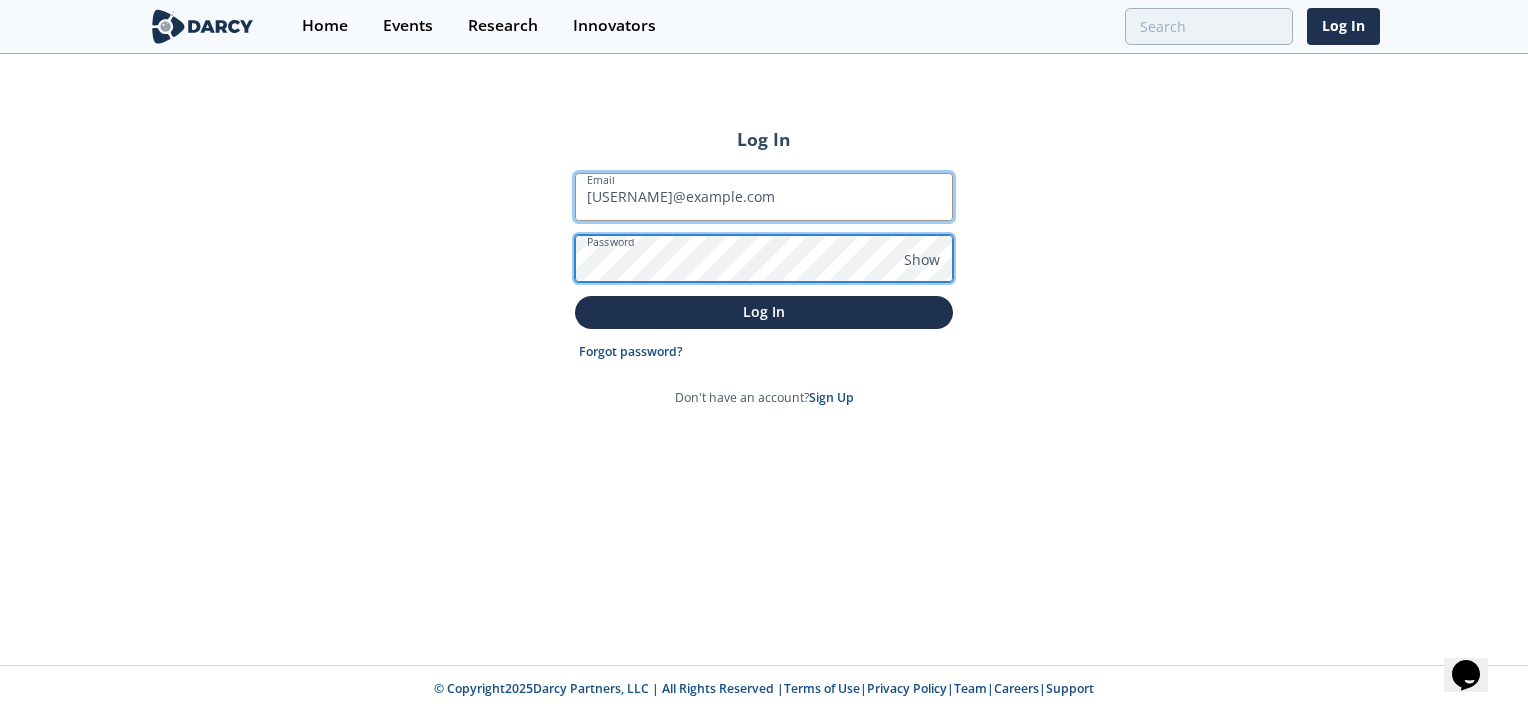 click on "Log In" at bounding box center (764, 312) 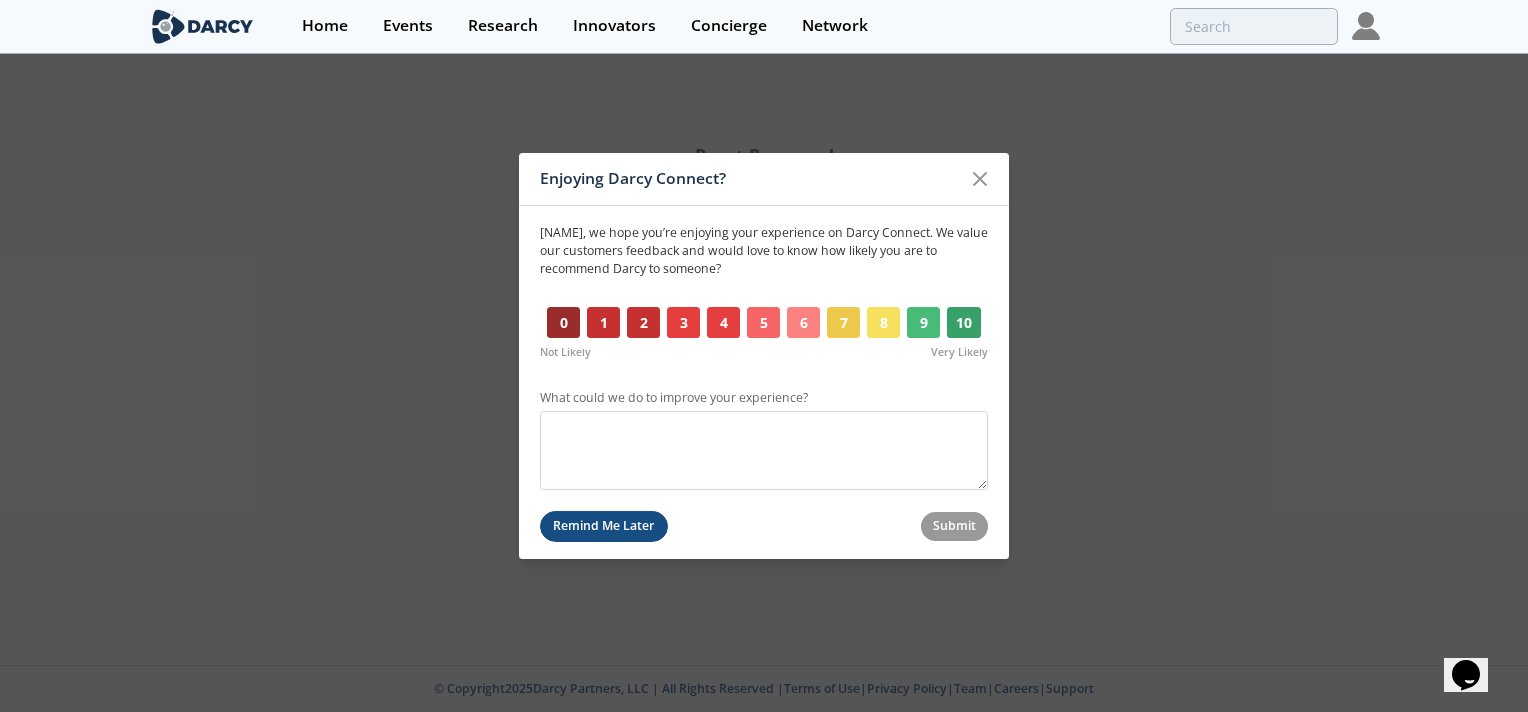 click on "Remind Me Later" at bounding box center (604, 526) 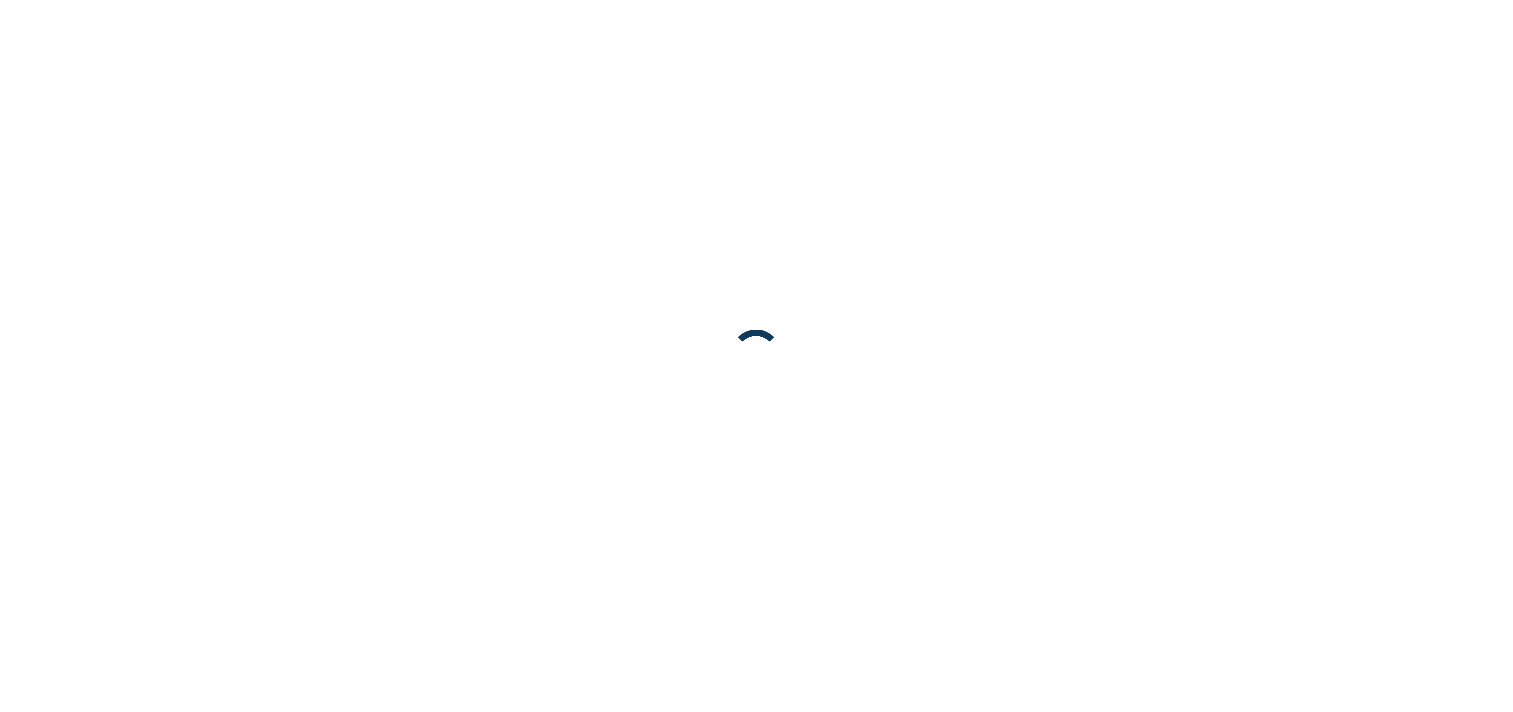 scroll, scrollTop: 0, scrollLeft: 0, axis: both 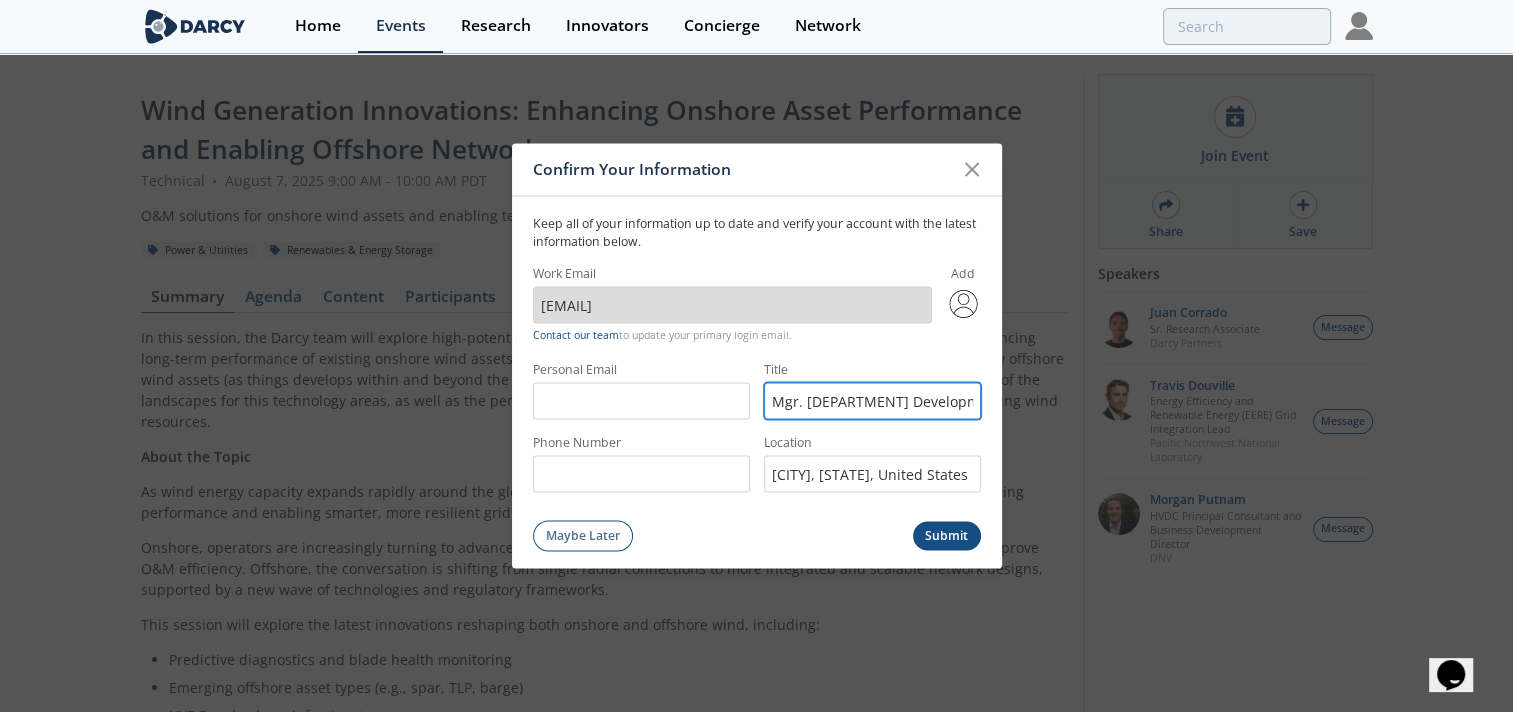 drag, startPoint x: 947, startPoint y: 404, endPoint x: 719, endPoint y: 388, distance: 228.56071 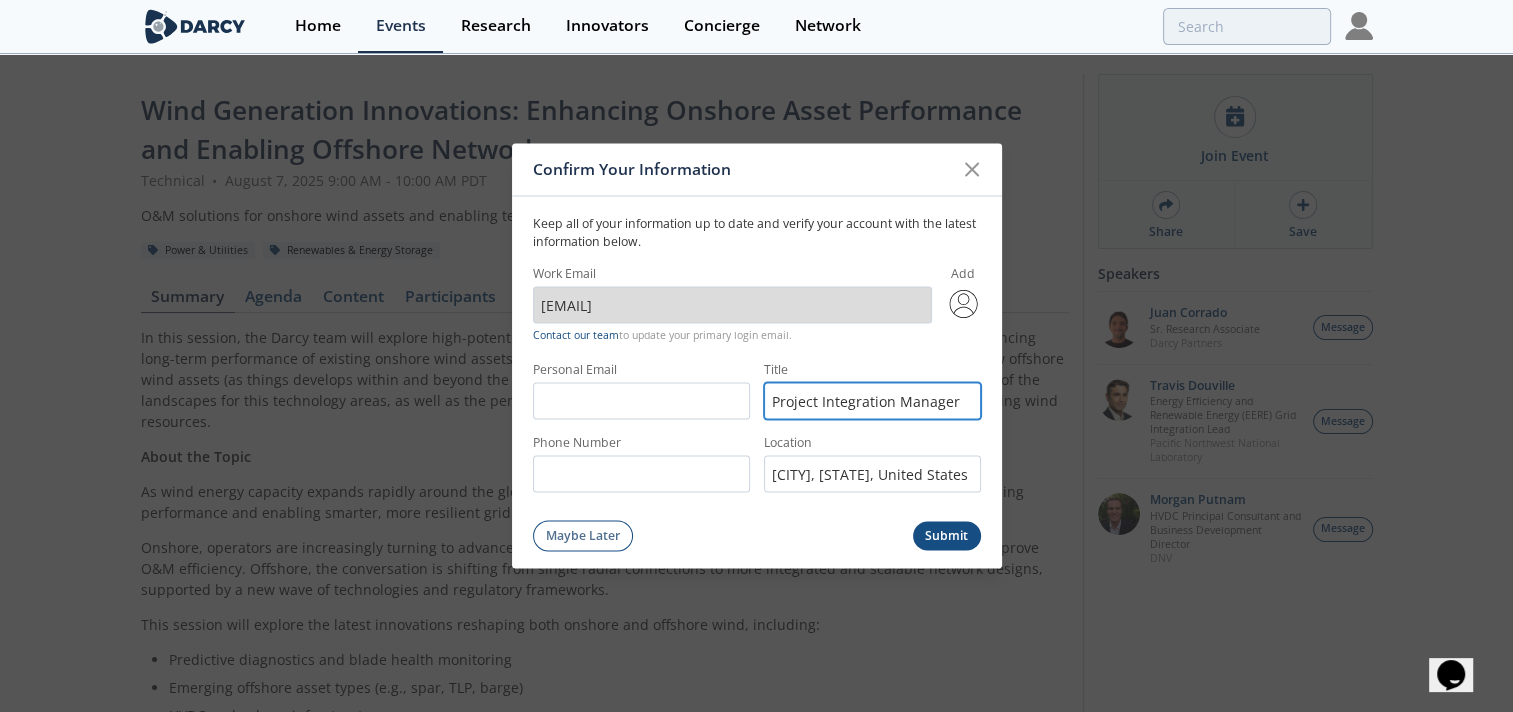 type on "Project Integration Manager" 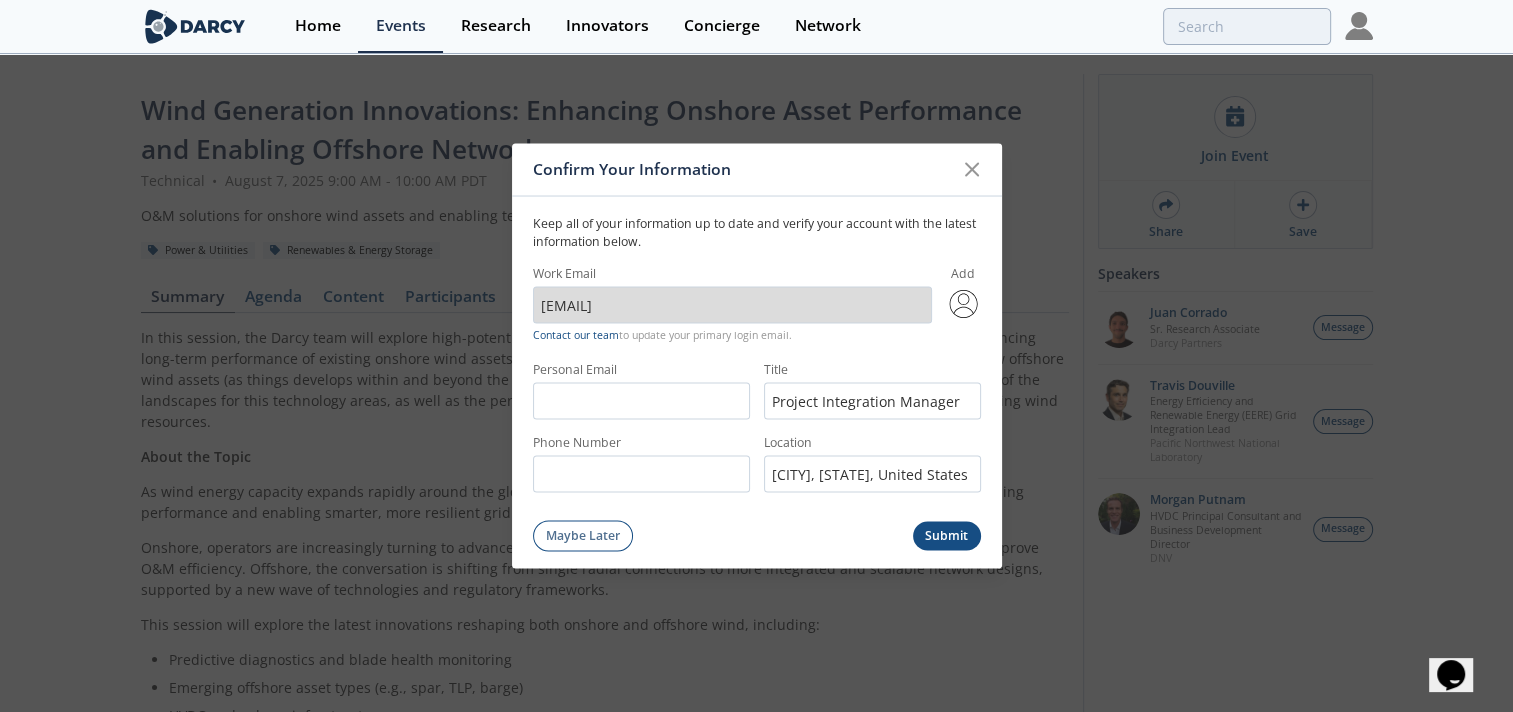 click on "Submit" at bounding box center [947, 535] 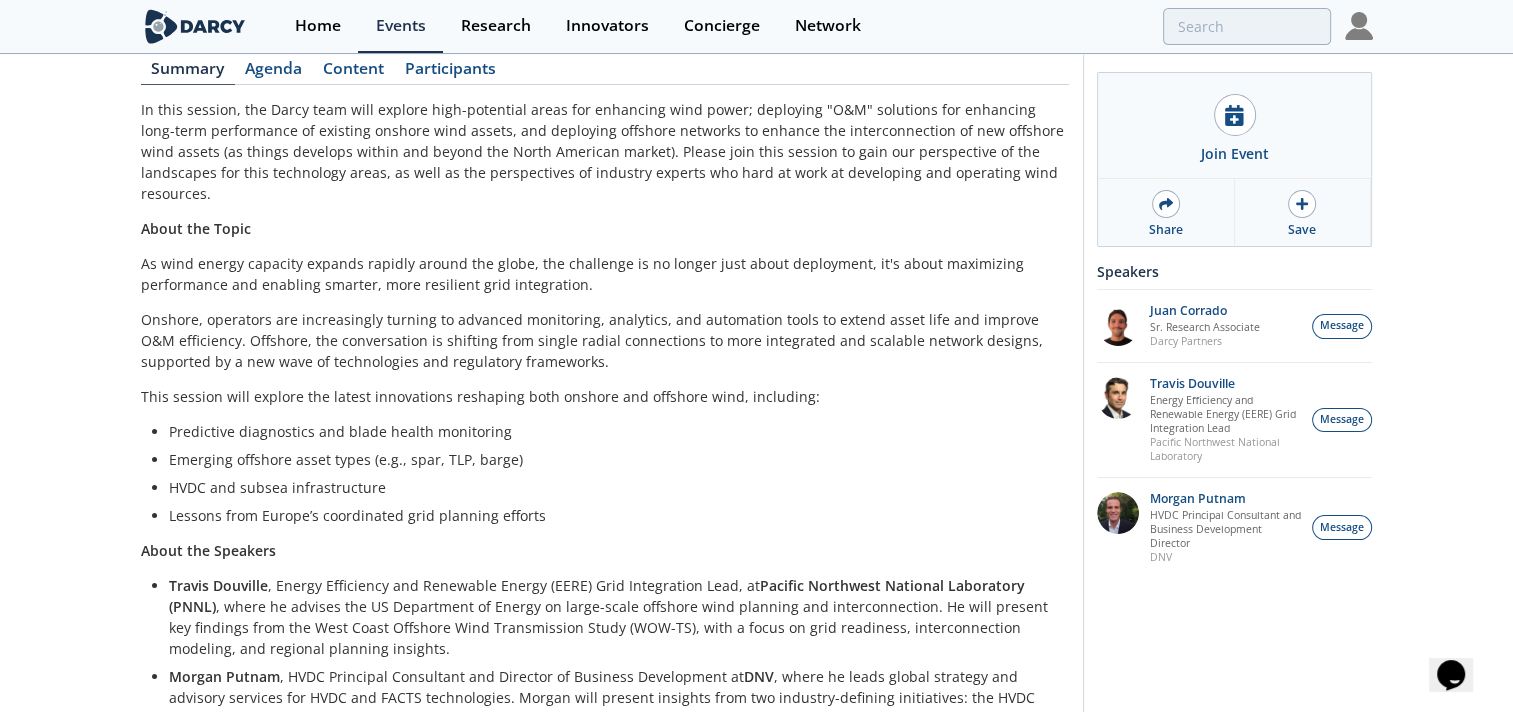 scroll, scrollTop: 0, scrollLeft: 0, axis: both 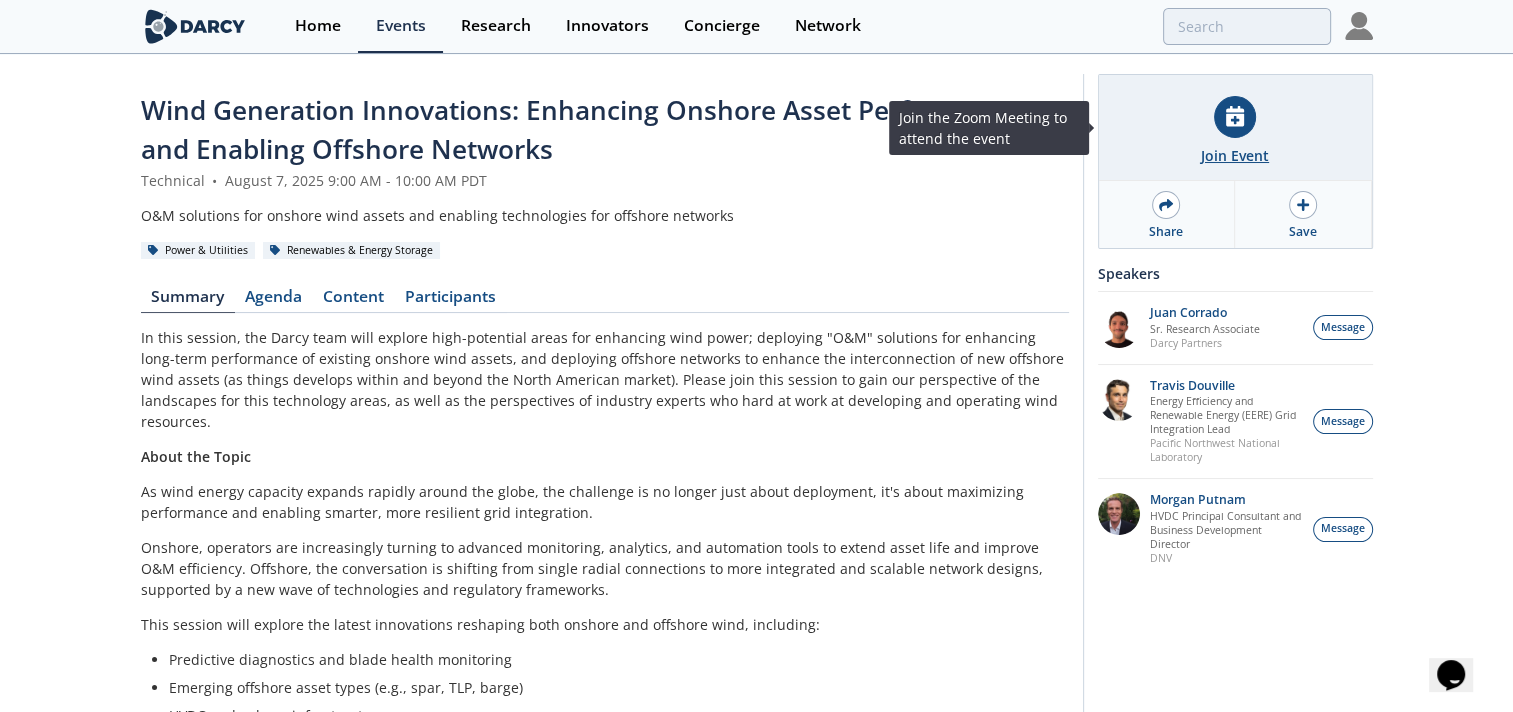 click on "Join Event" at bounding box center (1235, 155) 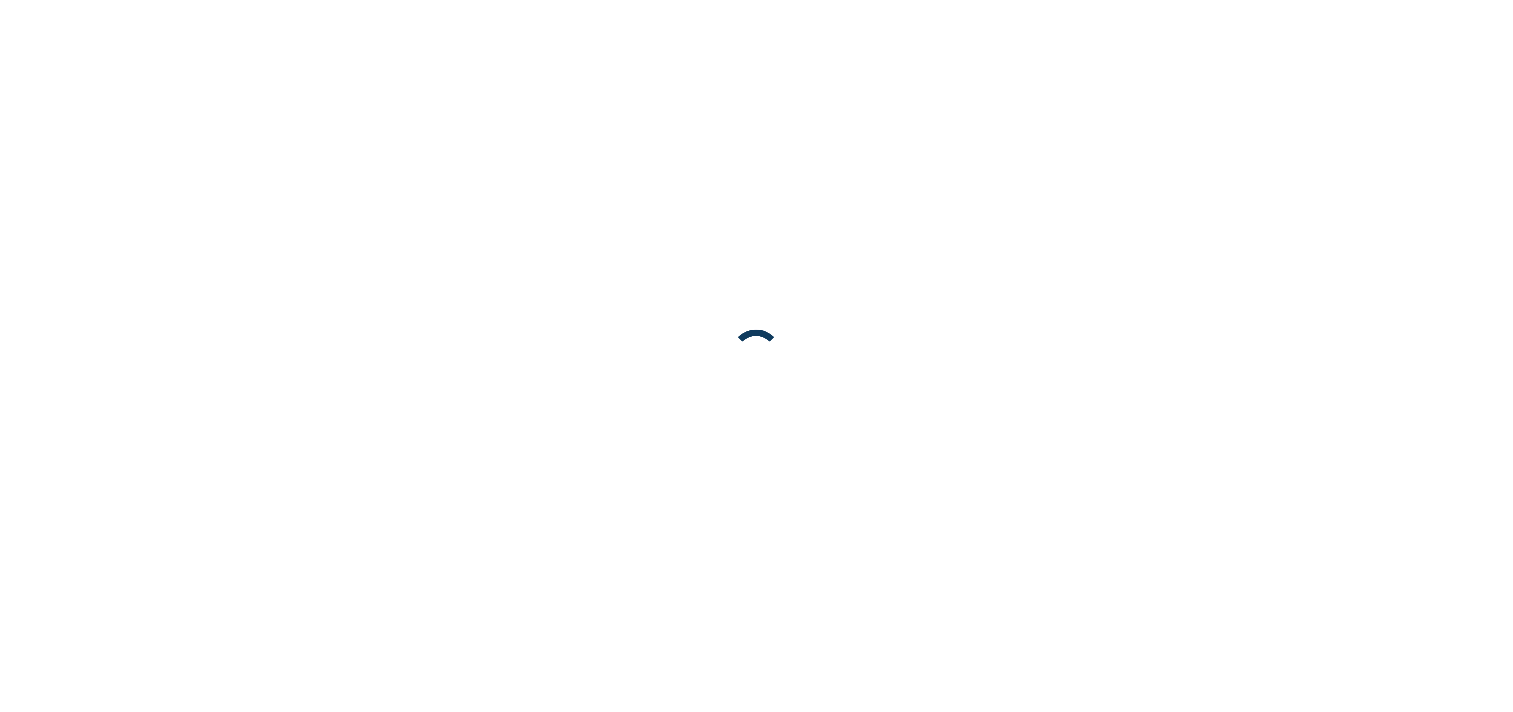scroll, scrollTop: 0, scrollLeft: 0, axis: both 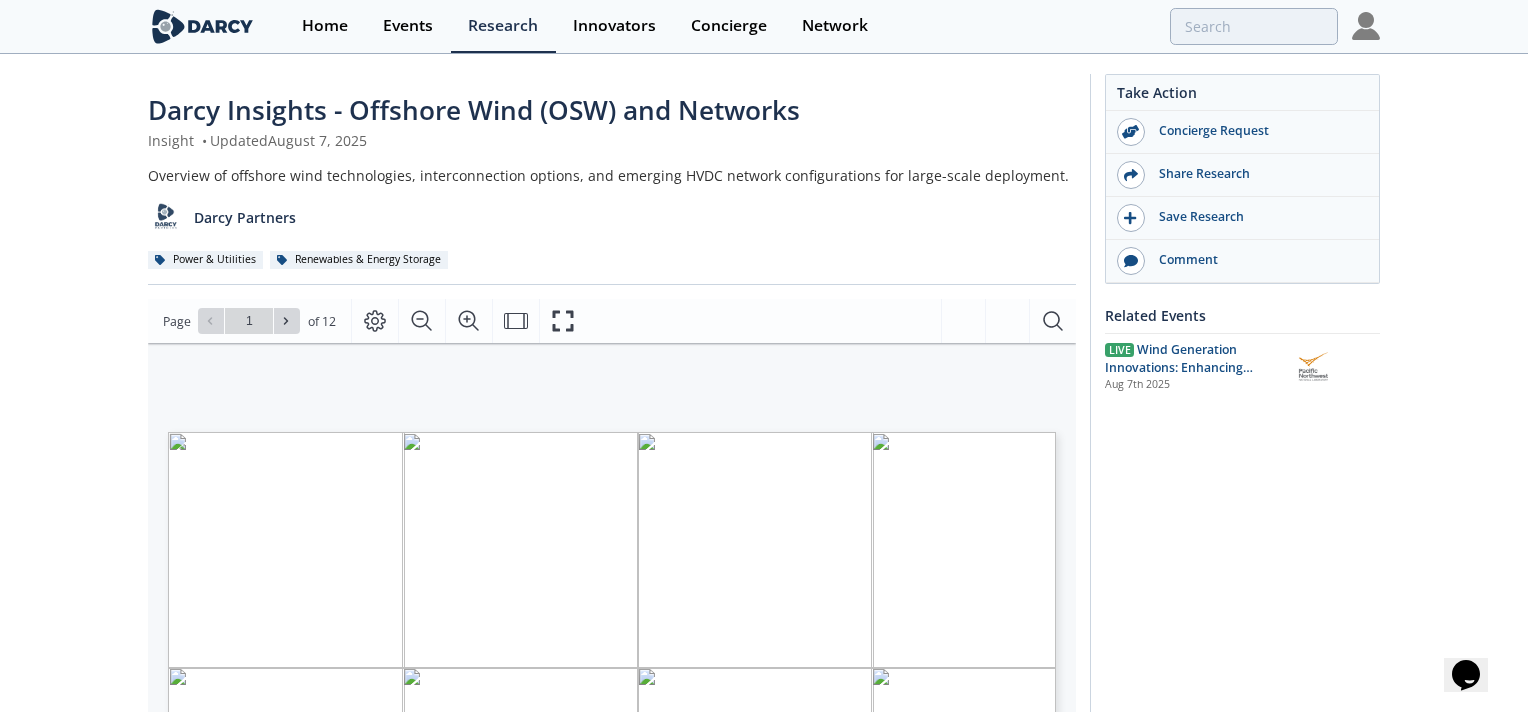 type on "2" 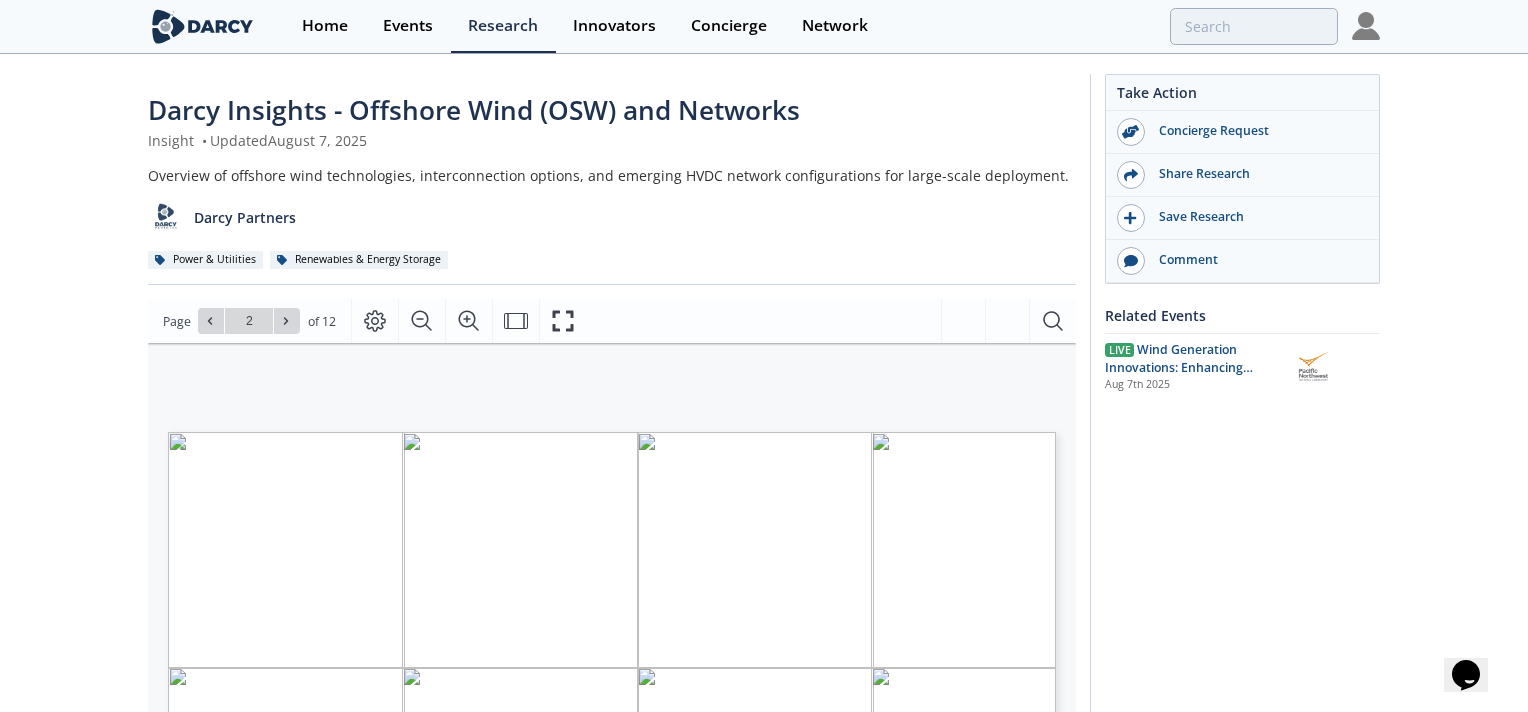 type on "3" 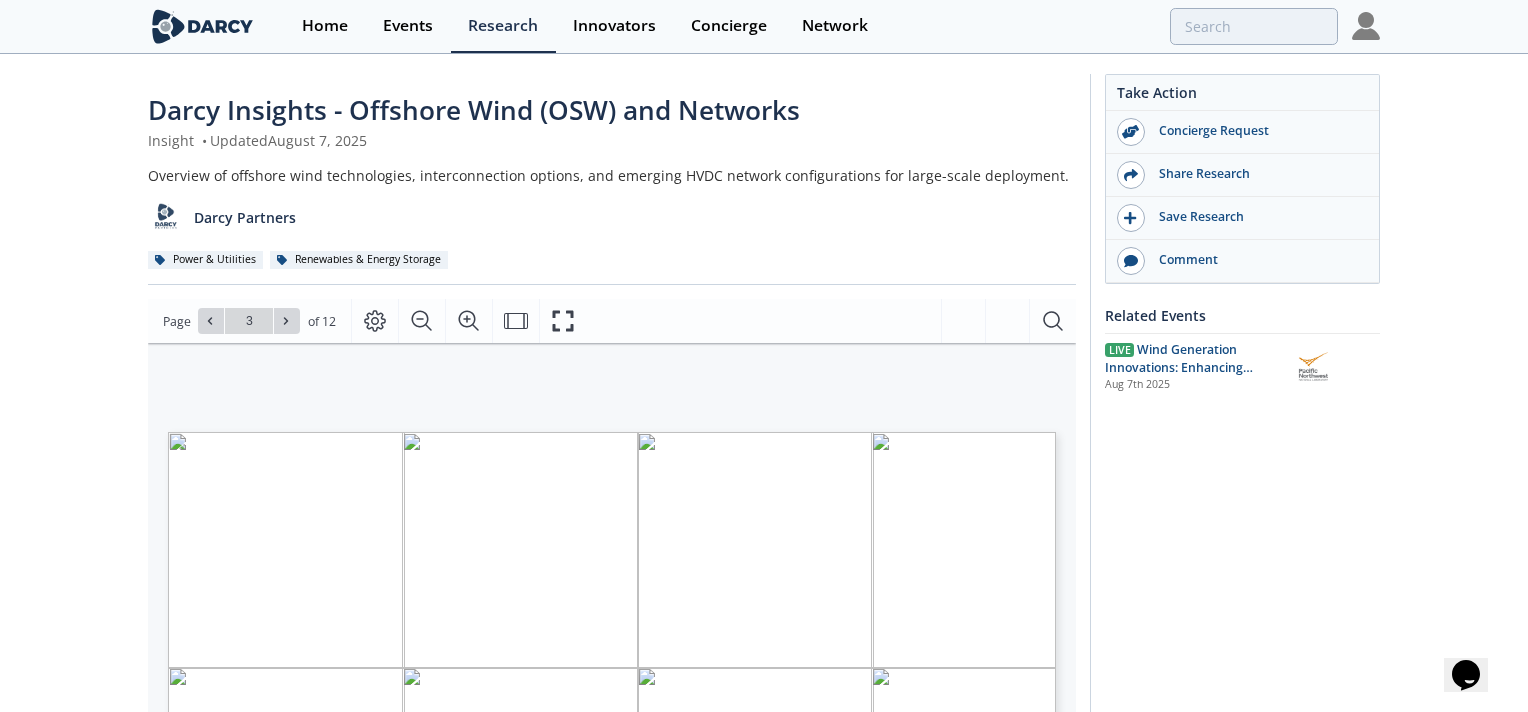 type on "4" 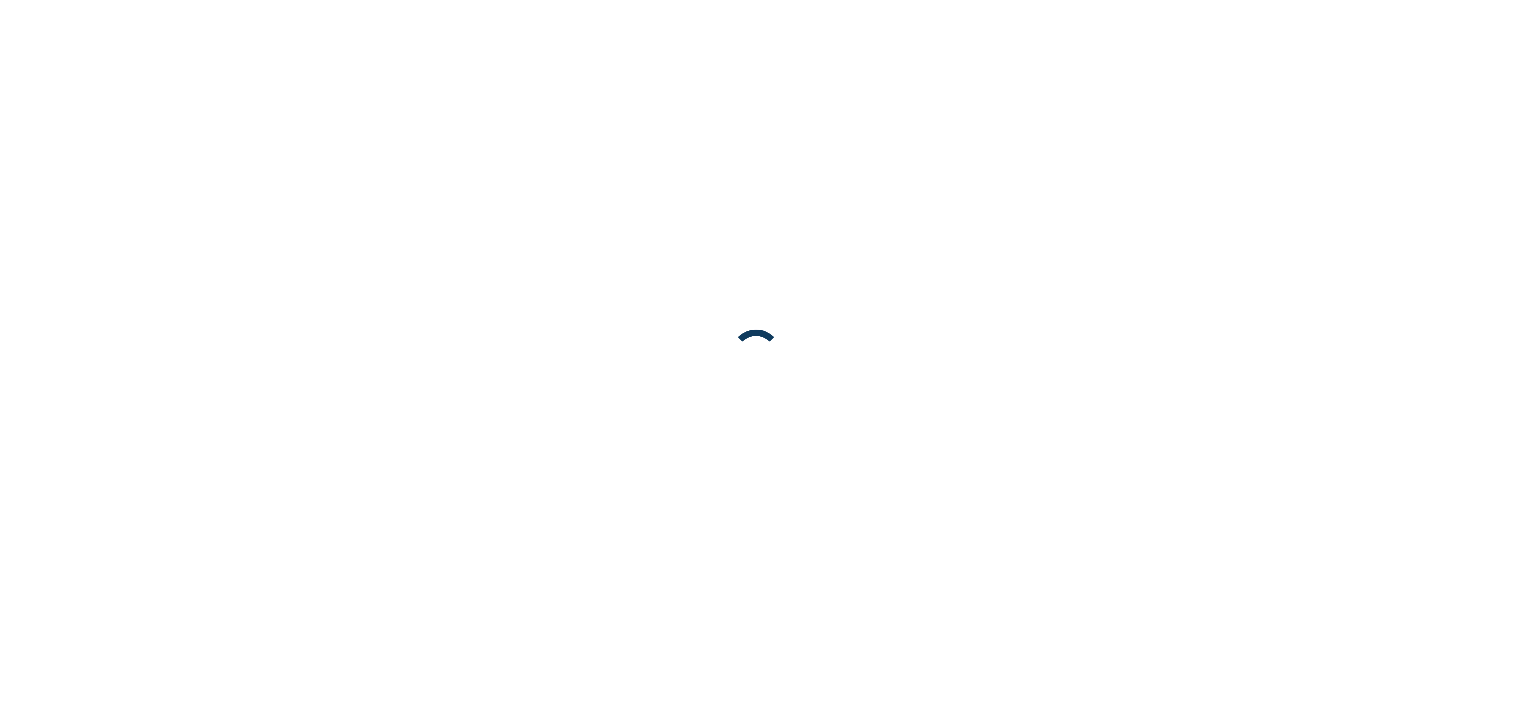 scroll, scrollTop: 0, scrollLeft: 0, axis: both 